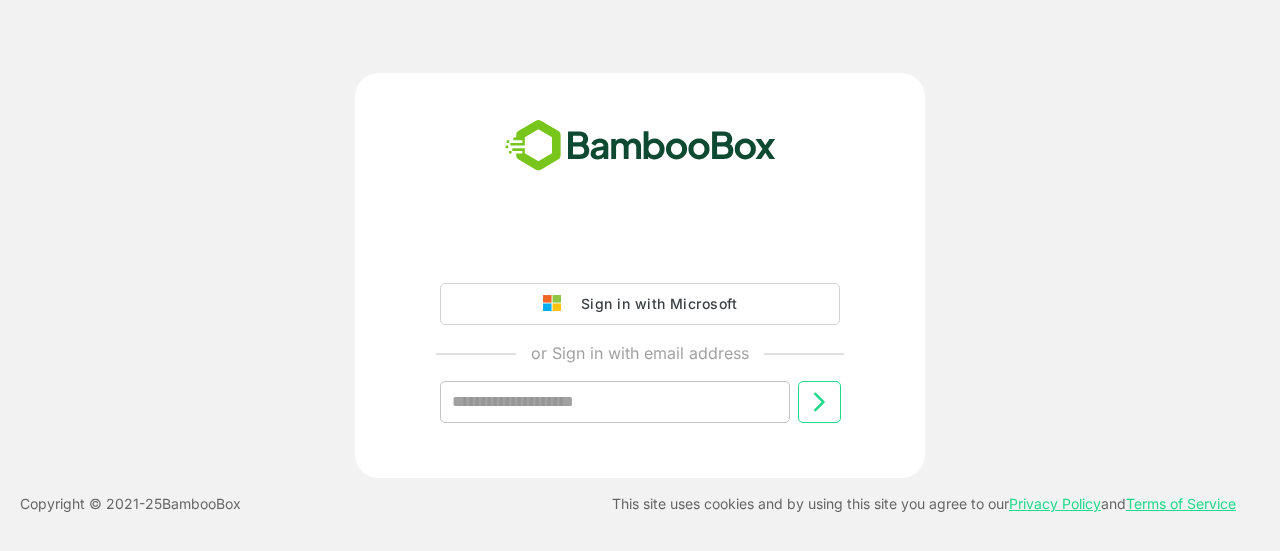 scroll, scrollTop: 0, scrollLeft: 0, axis: both 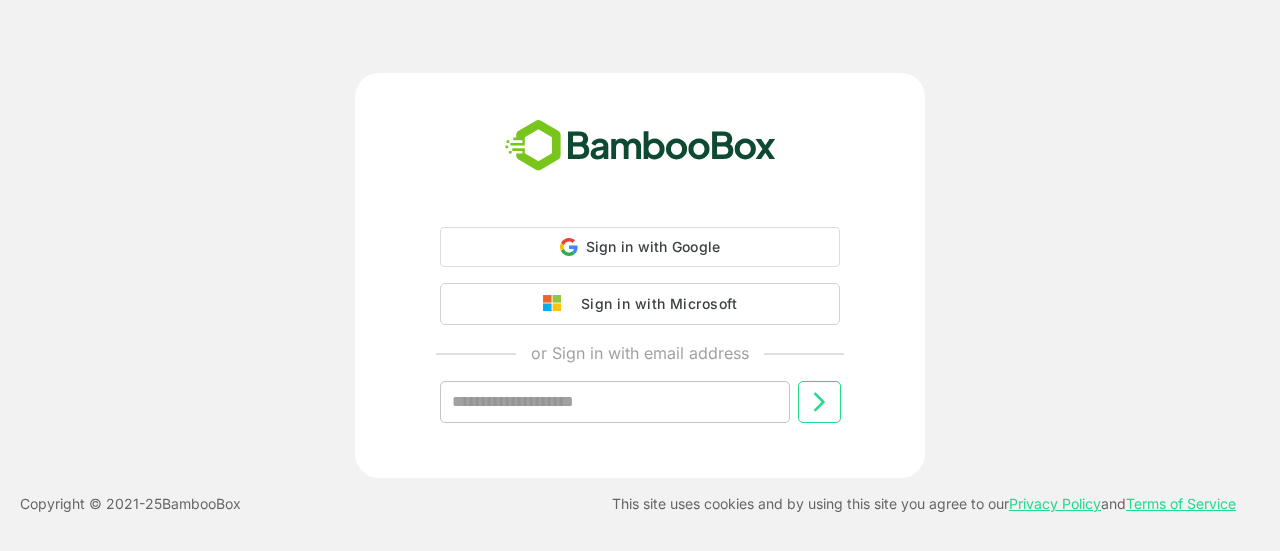click on "Sign in with Microsoft" at bounding box center [654, 304] 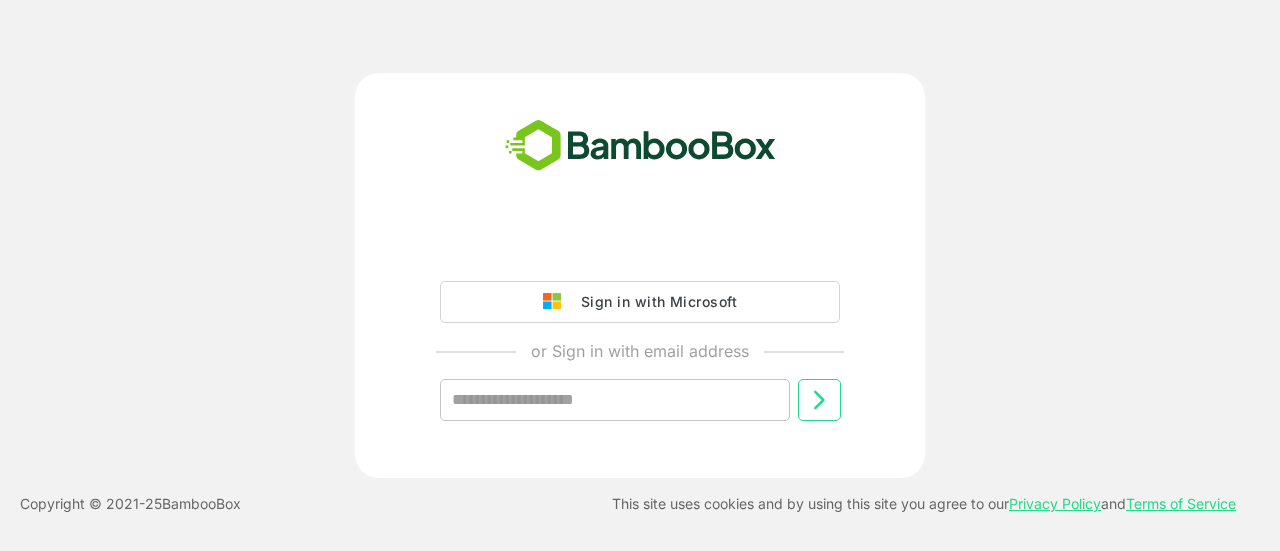 click on "Sign in with Microsoft" at bounding box center (654, 302) 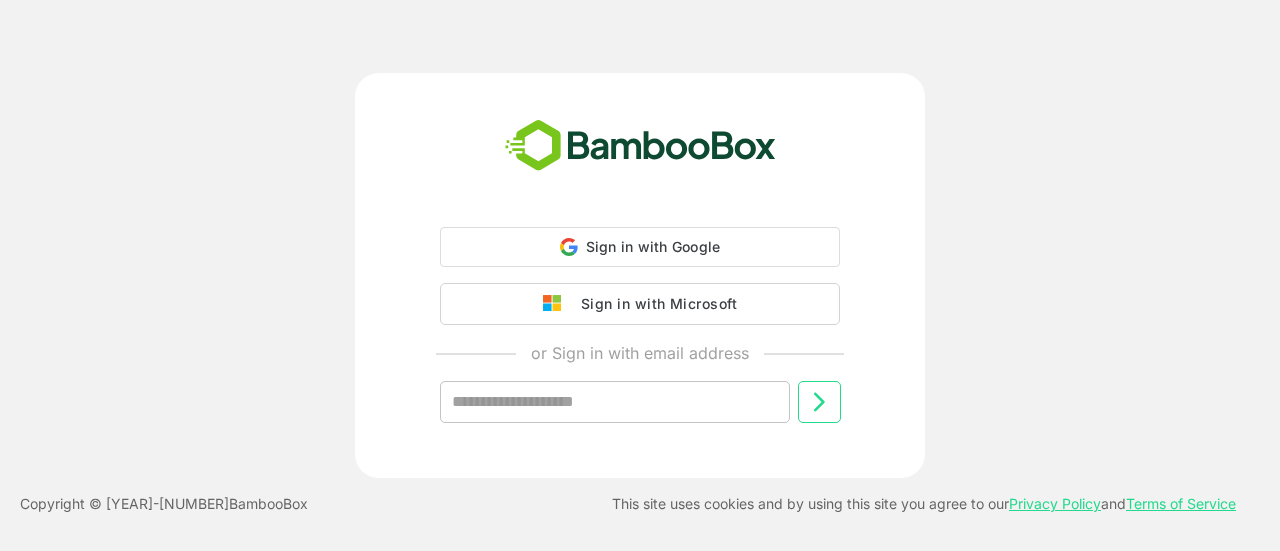 scroll, scrollTop: 0, scrollLeft: 0, axis: both 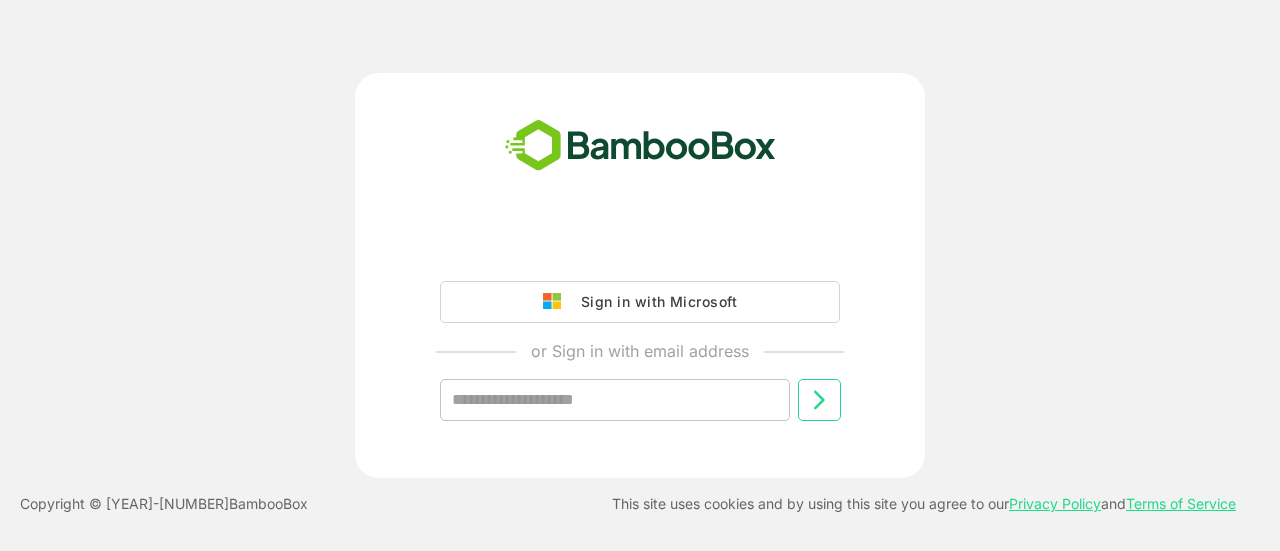 click on "Sign in with Microsoft" at bounding box center (654, 302) 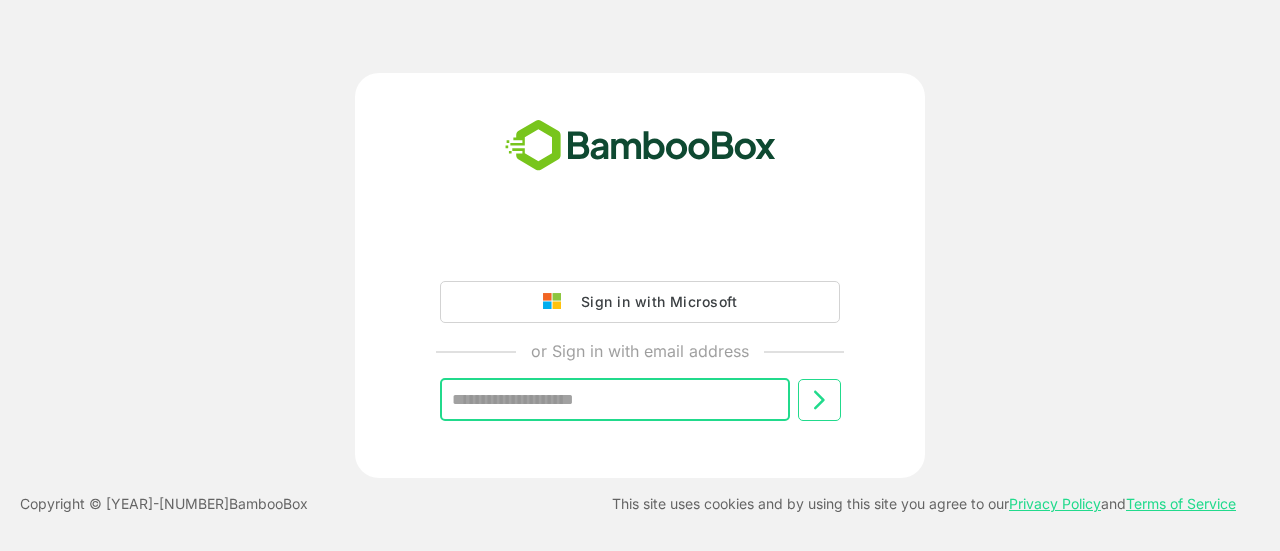 click at bounding box center [615, 400] 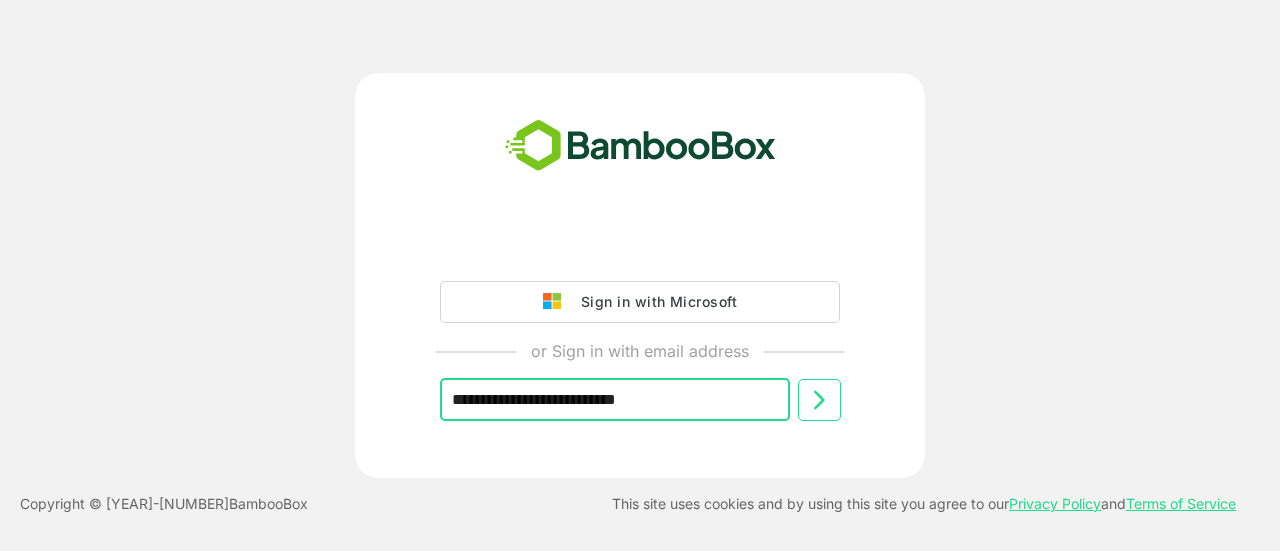 type on "**********" 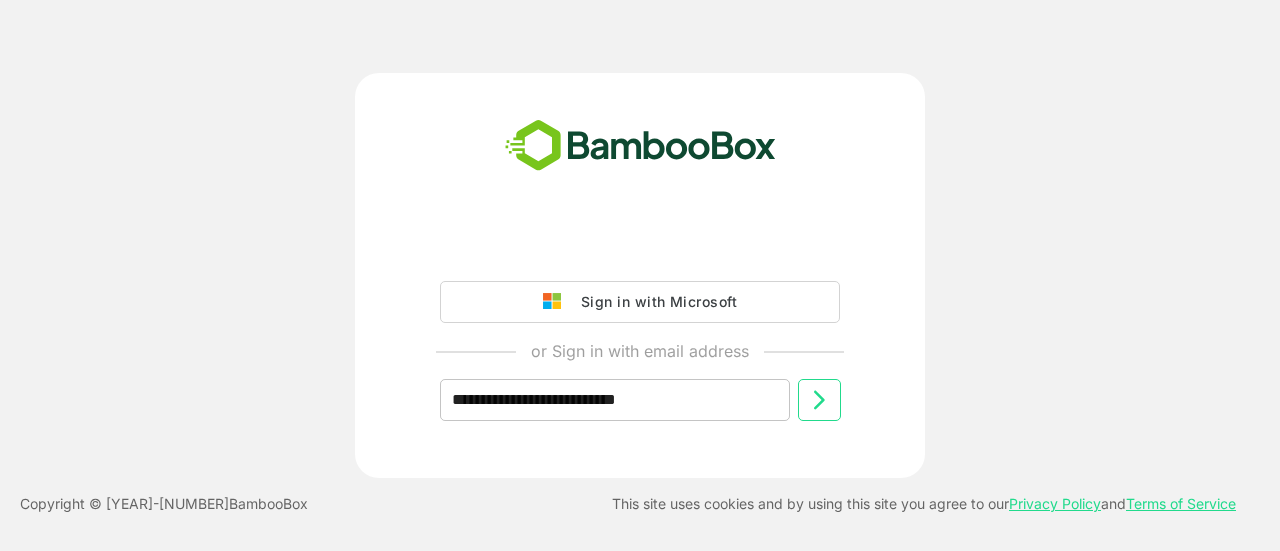 click at bounding box center [819, 400] 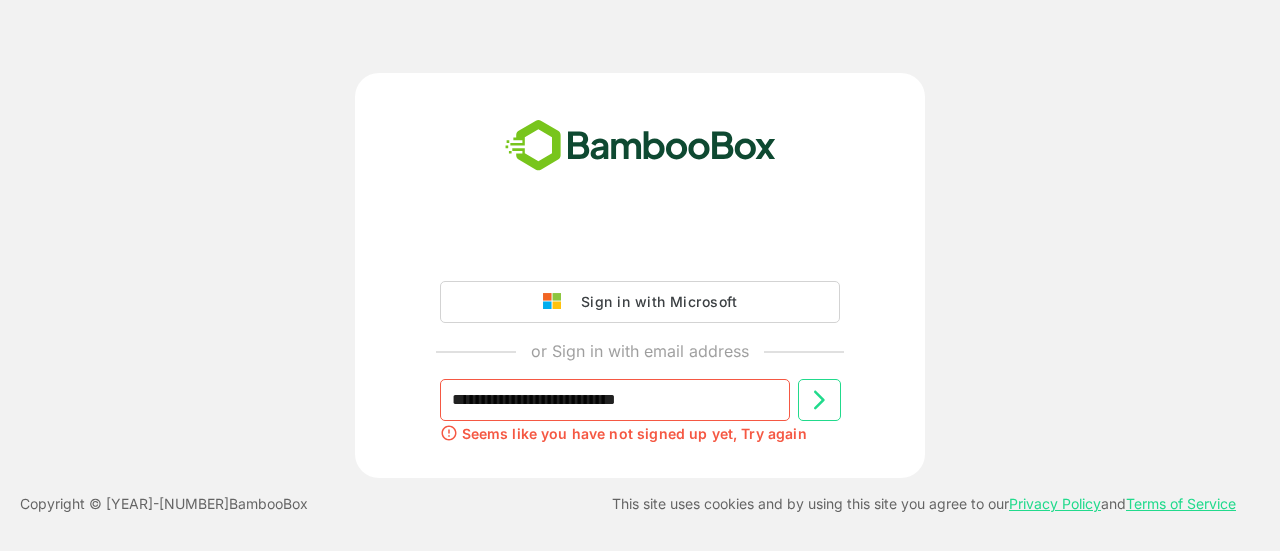 click on "Sign in with Microsoft" at bounding box center [654, 302] 